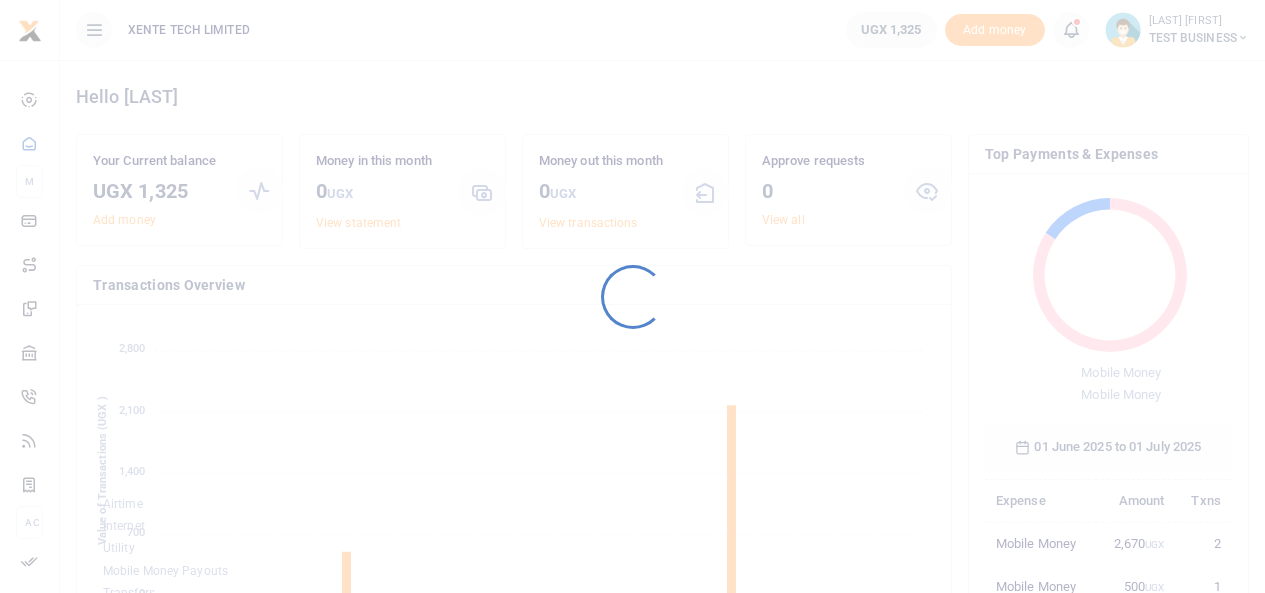 scroll, scrollTop: 0, scrollLeft: 0, axis: both 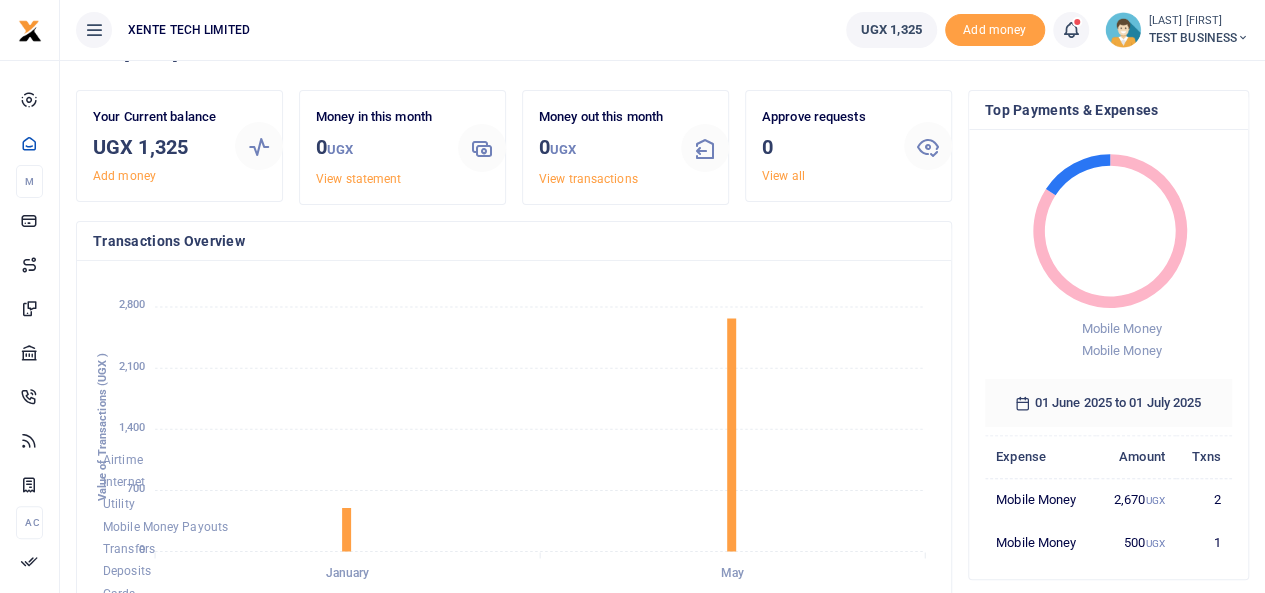 click on "TEST BUSINESS" at bounding box center (1199, 38) 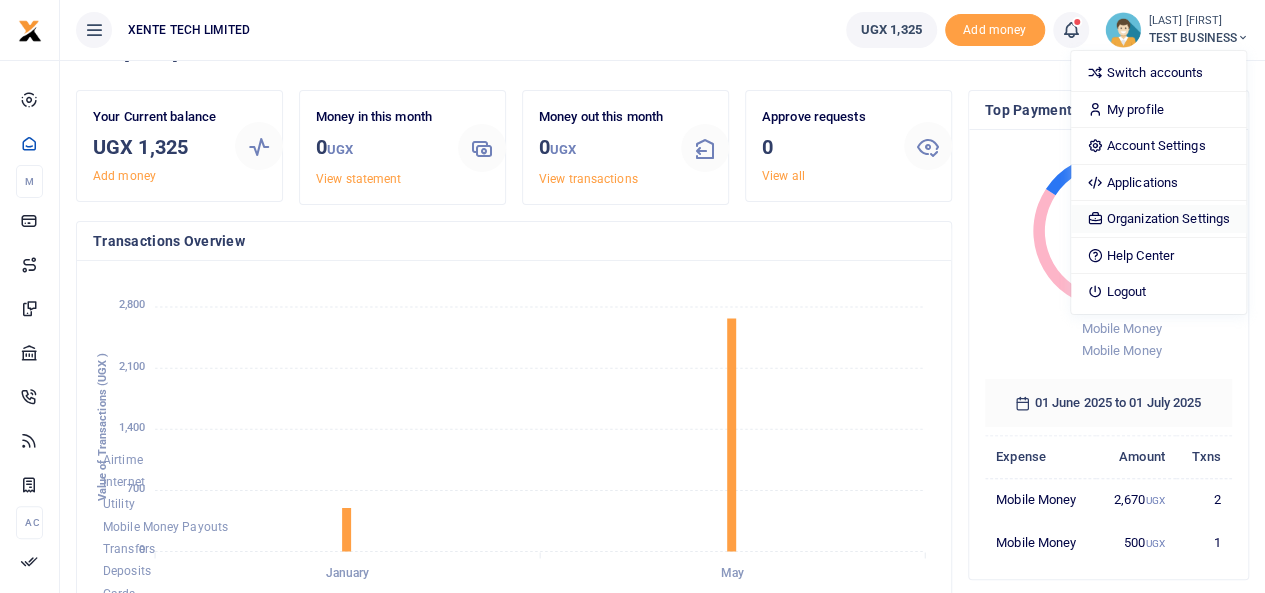 click on "Organization Settings" at bounding box center [1158, 219] 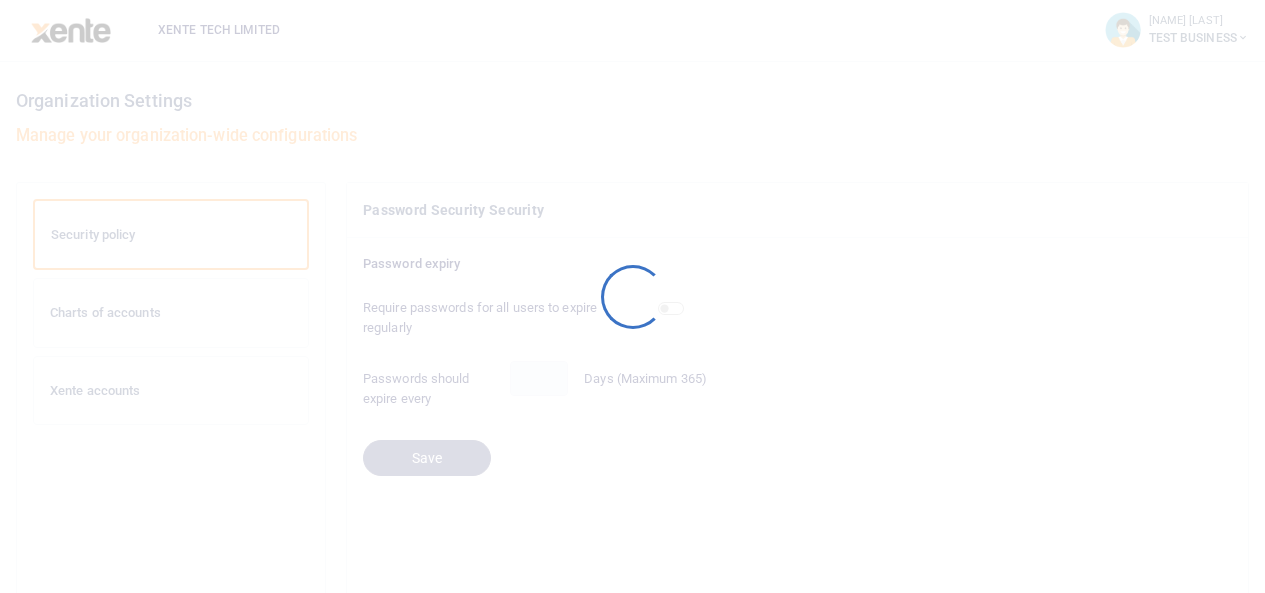 scroll, scrollTop: 0, scrollLeft: 0, axis: both 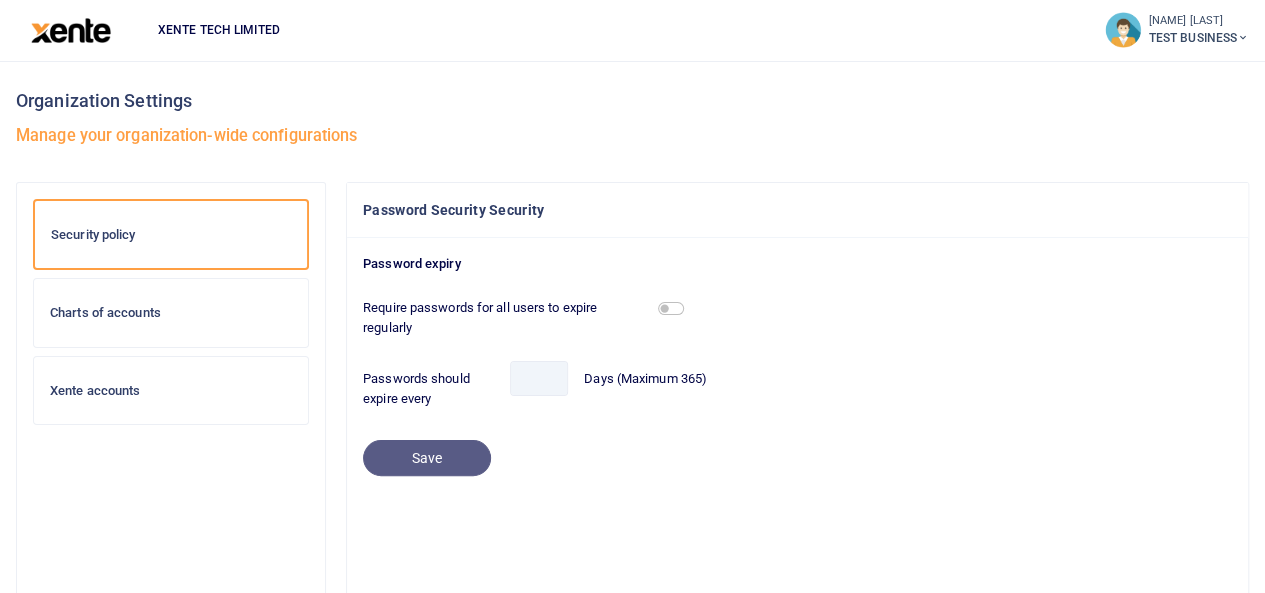 click on "Xente accounts" at bounding box center [171, 391] 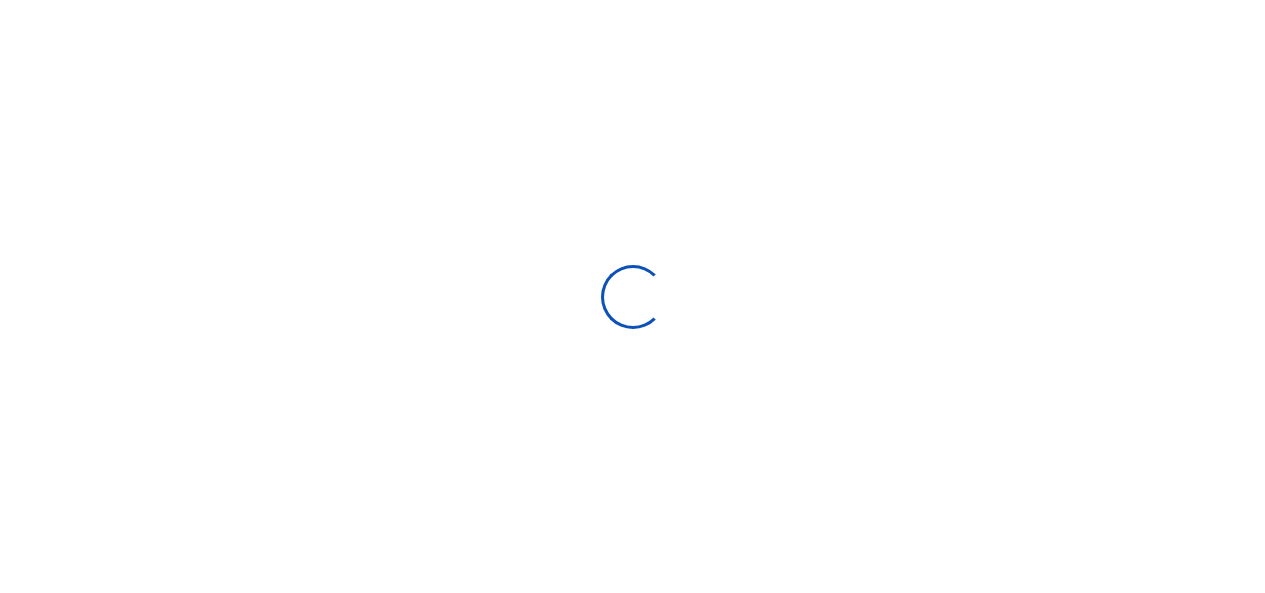 scroll, scrollTop: 0, scrollLeft: 0, axis: both 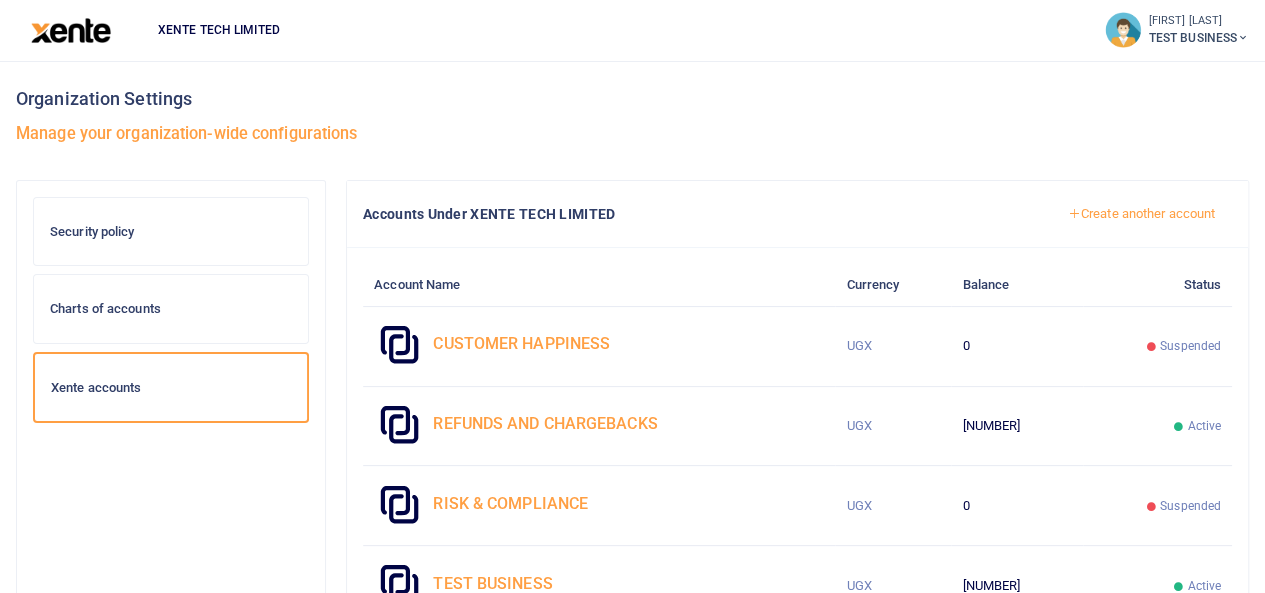 click on "TEST BUSINESS" at bounding box center [1199, 38] 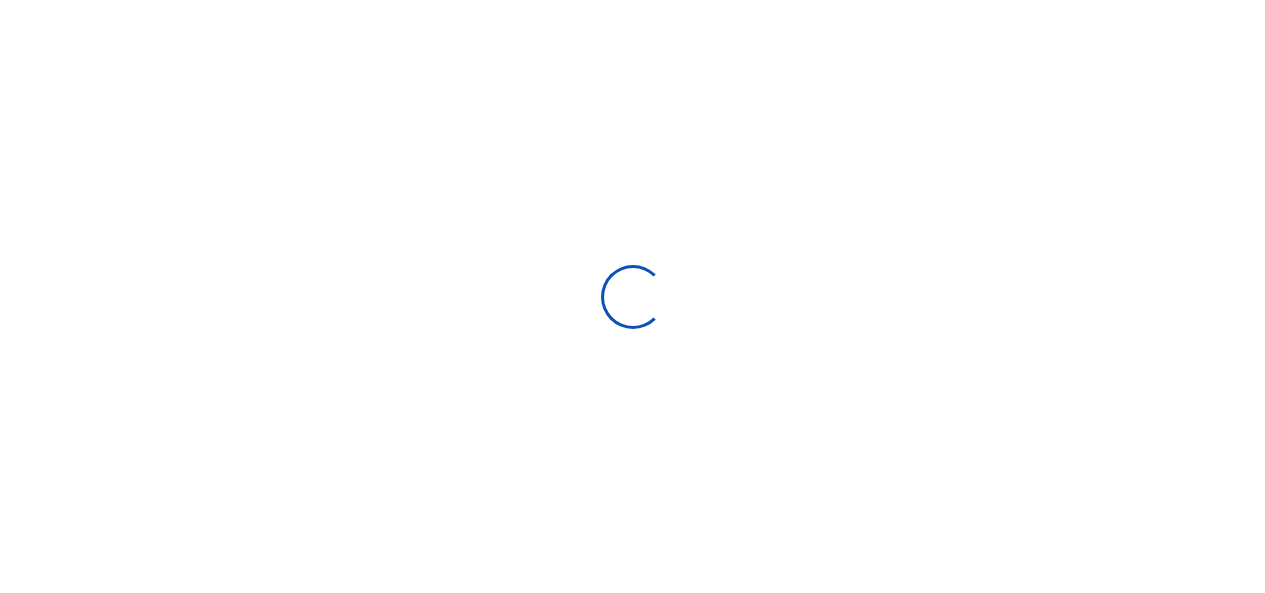 scroll, scrollTop: 0, scrollLeft: 0, axis: both 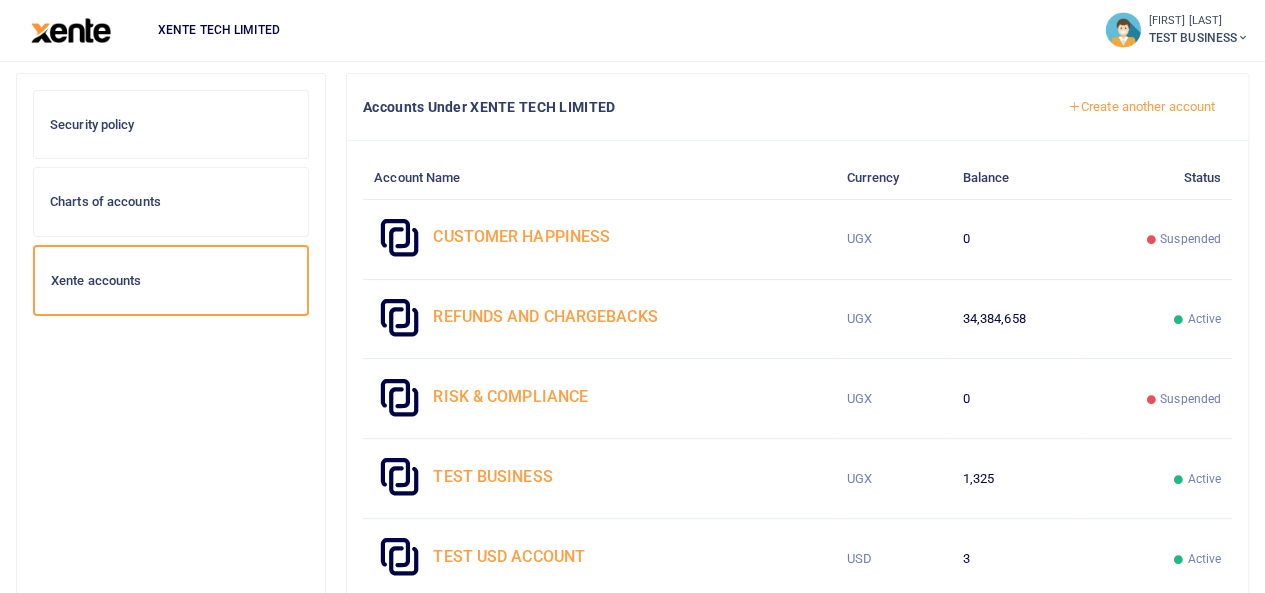 click on "CUSTOMER HAPPINESS" at bounding box center [628, 237] 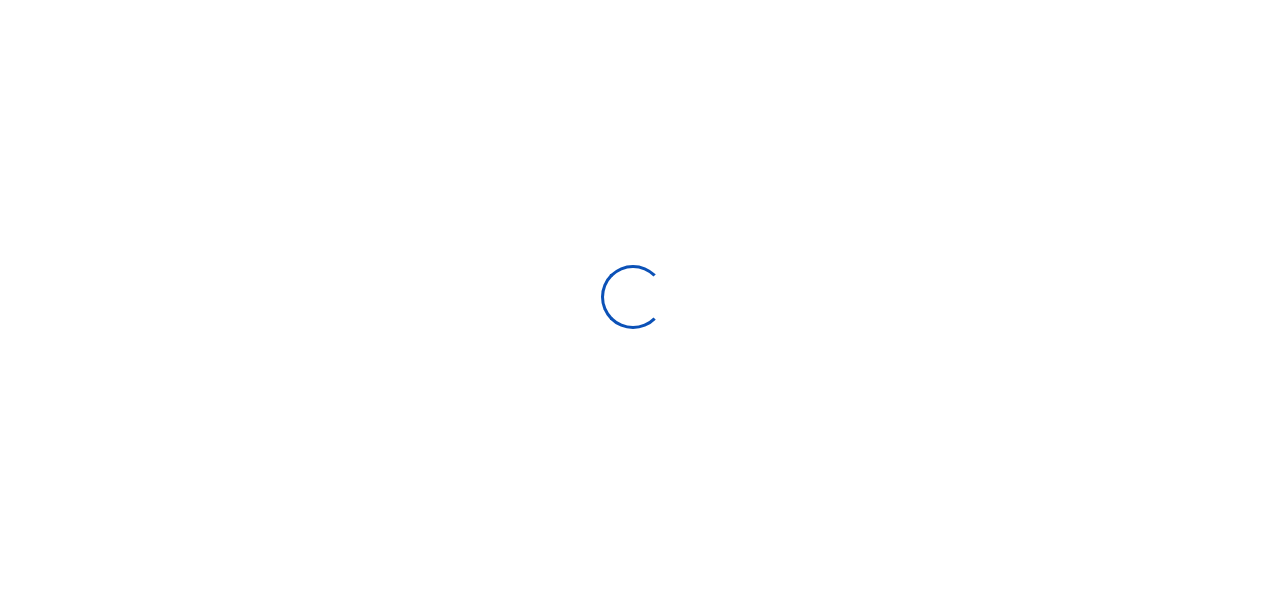 scroll, scrollTop: 0, scrollLeft: 0, axis: both 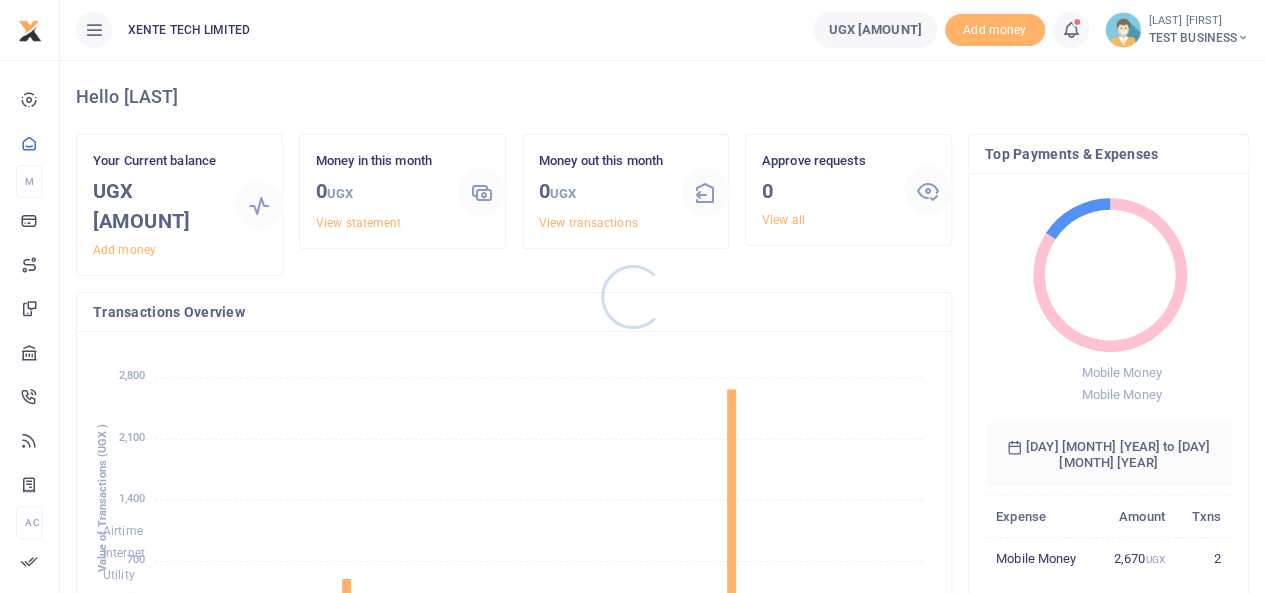 click at bounding box center [632, 296] 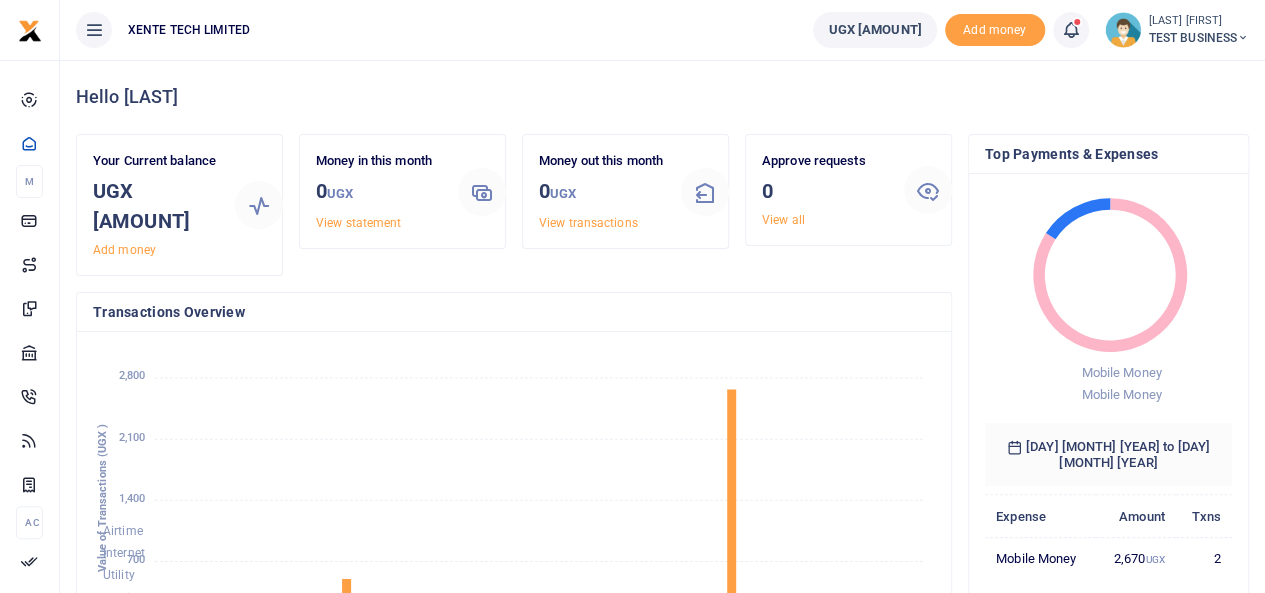 click on "TEST BUSINESS" at bounding box center (1199, 38) 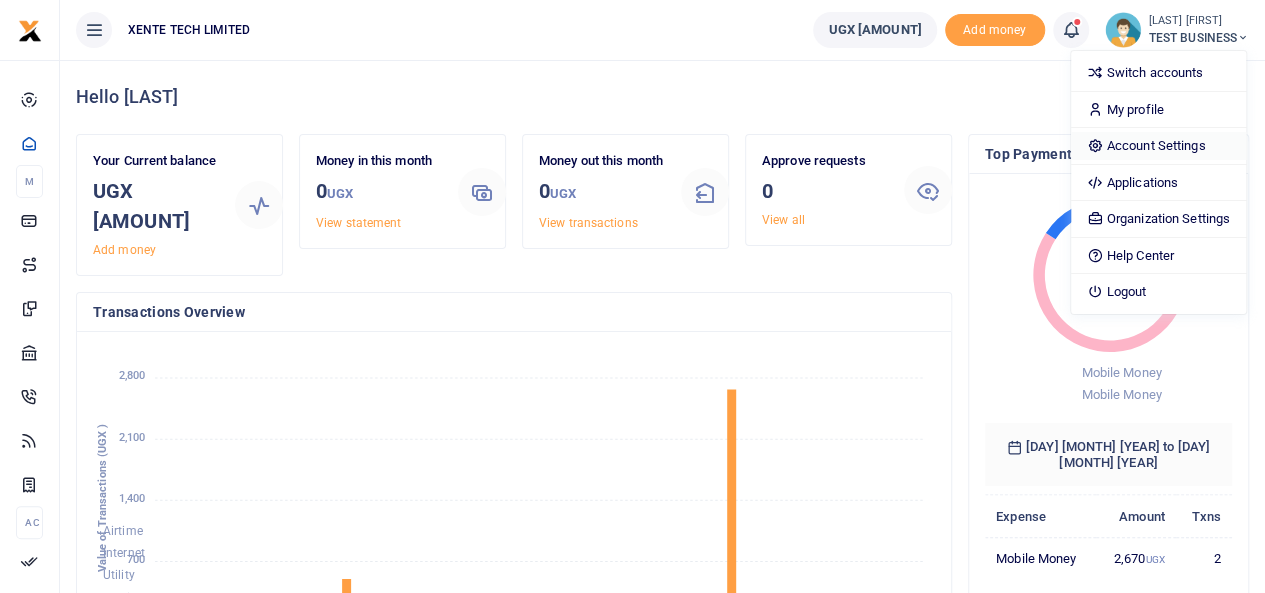 click on "Account Settings" at bounding box center [1158, 146] 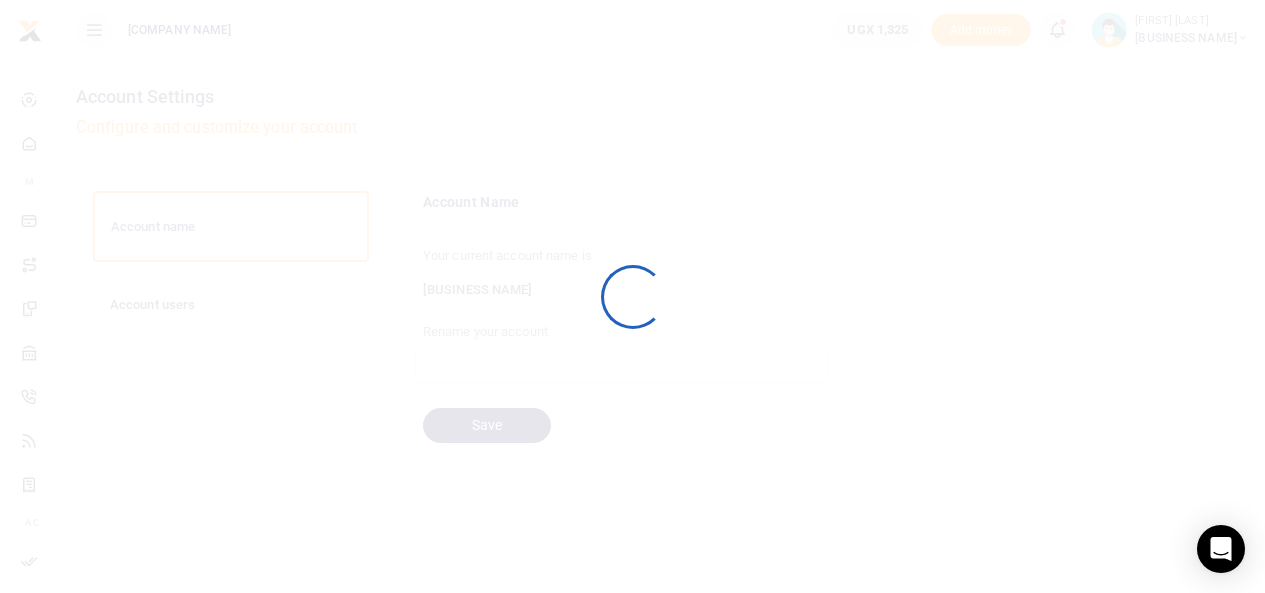 scroll, scrollTop: 0, scrollLeft: 0, axis: both 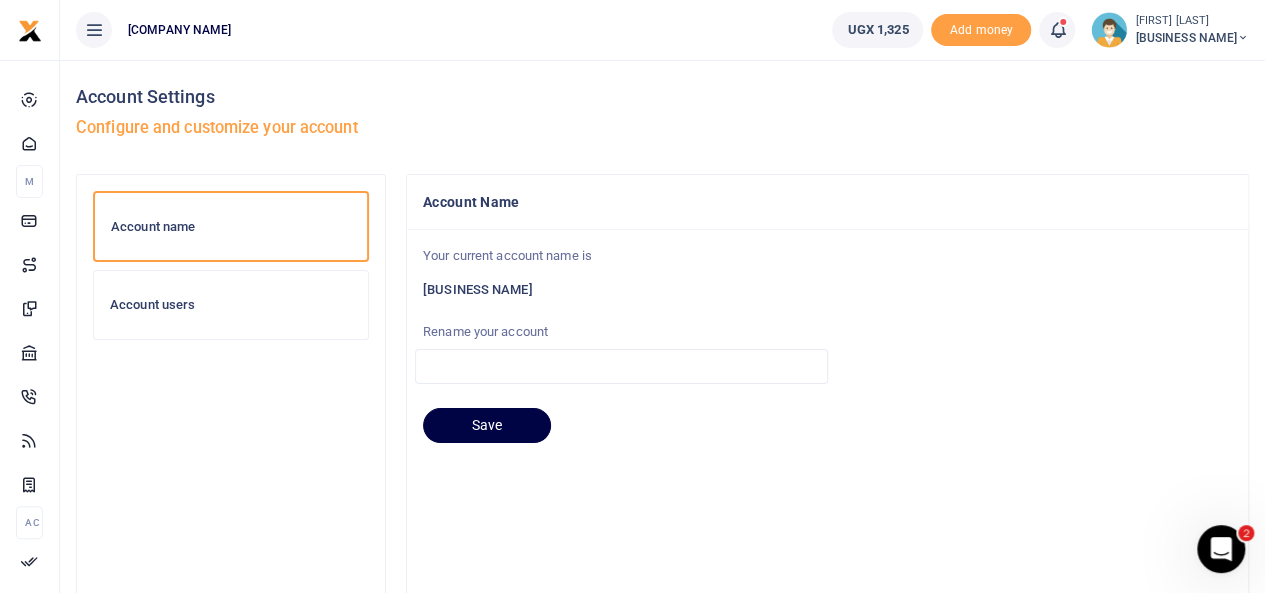 click on "Rename your account" at bounding box center (621, 332) 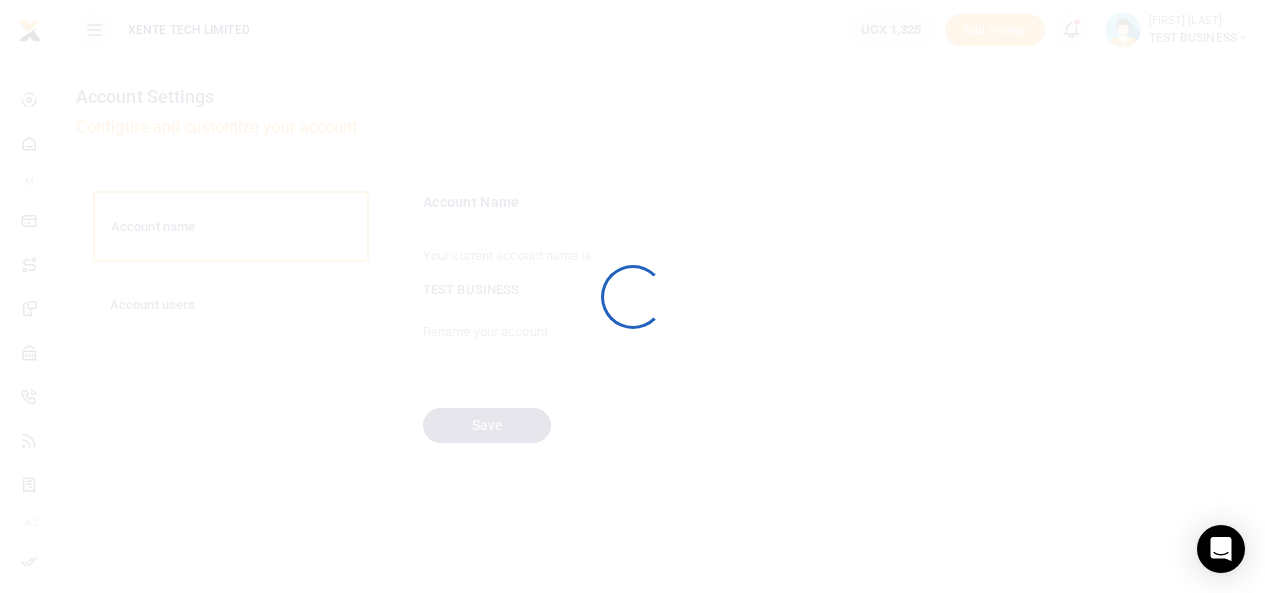 scroll, scrollTop: 0, scrollLeft: 0, axis: both 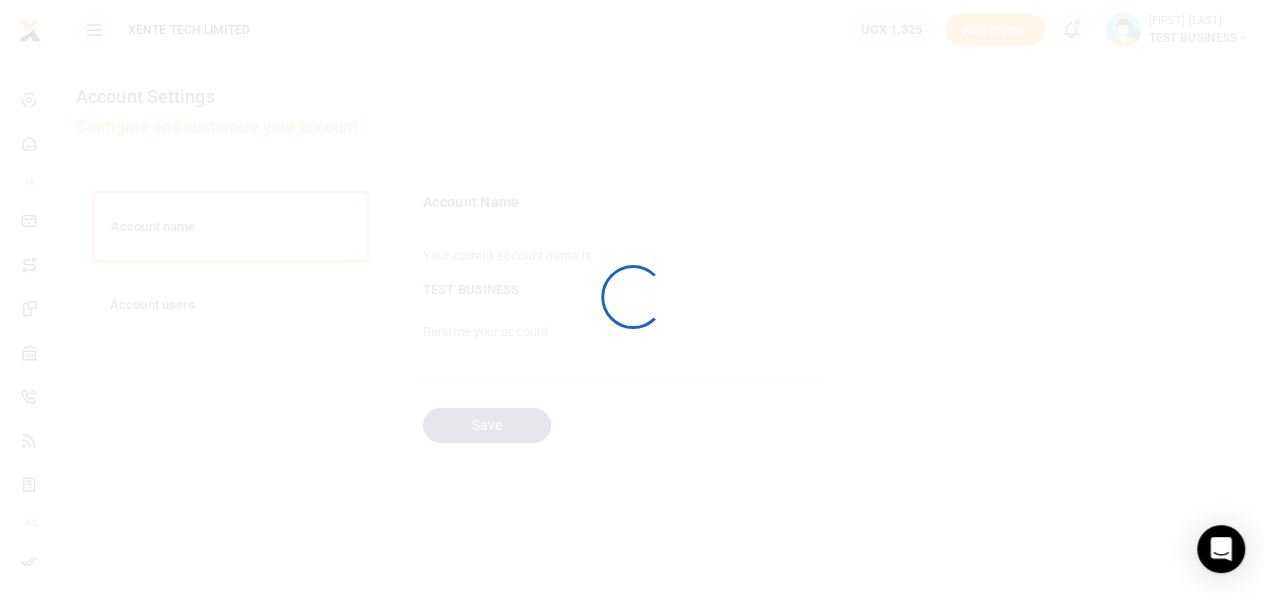 click at bounding box center (632, 296) 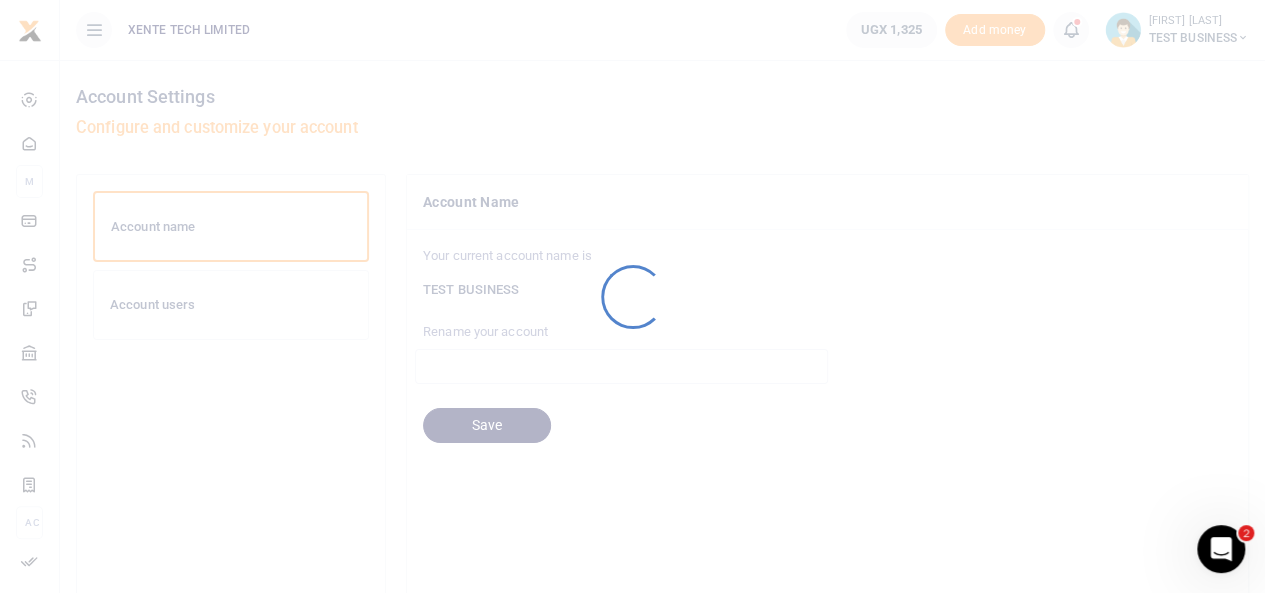 scroll, scrollTop: 0, scrollLeft: 0, axis: both 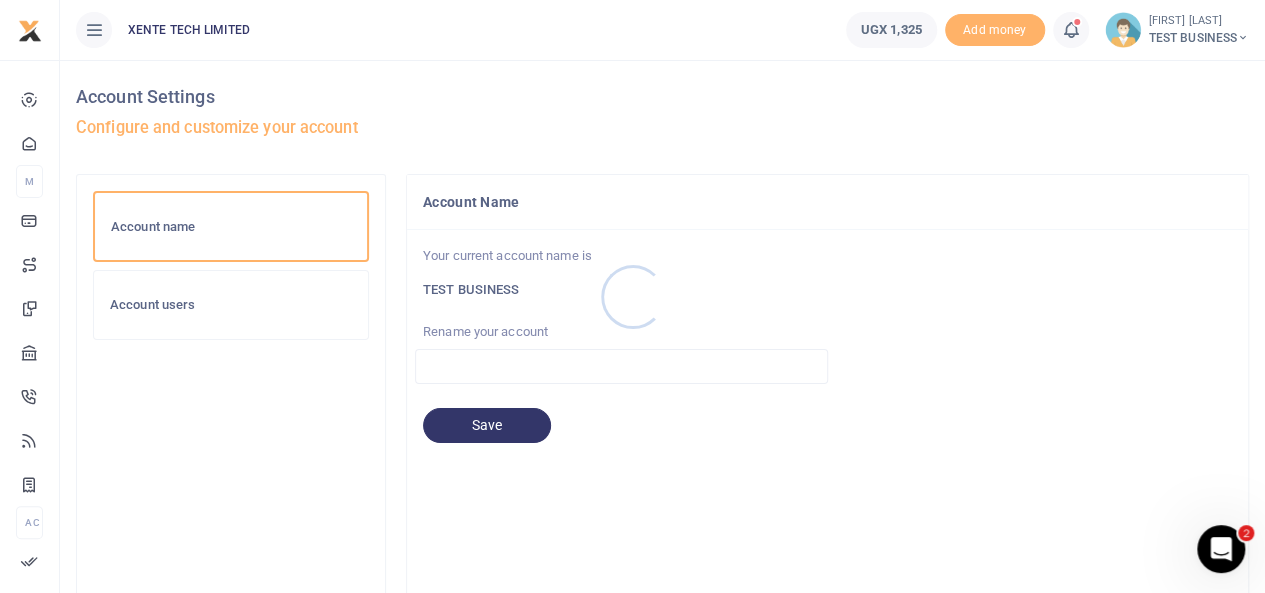 click at bounding box center [632, 296] 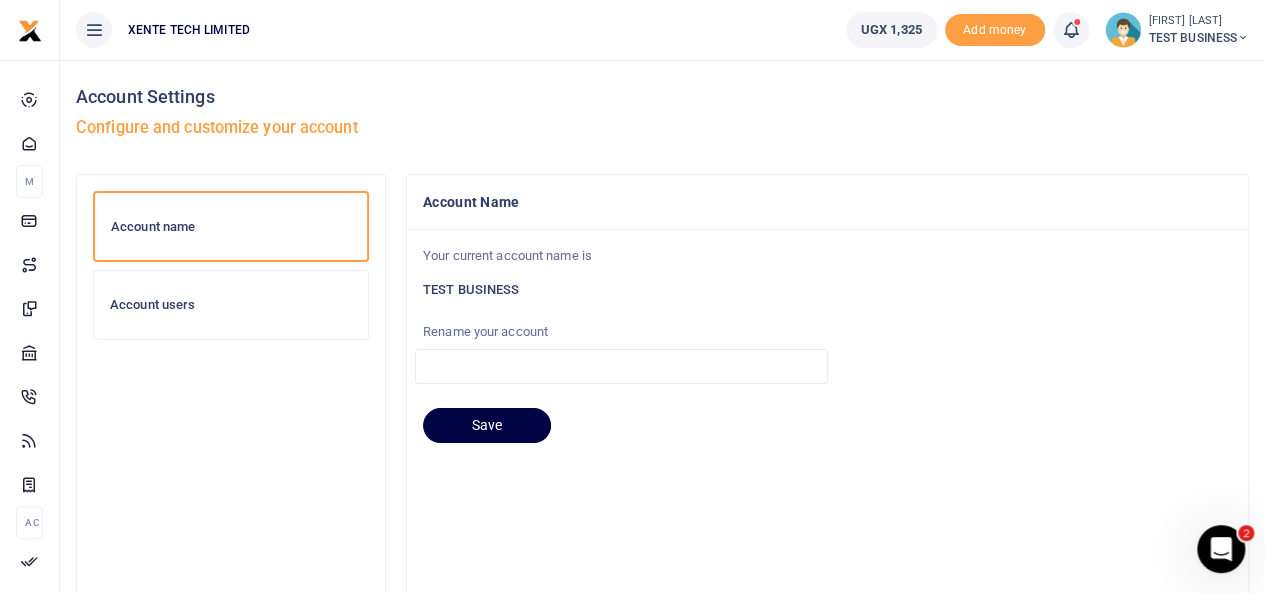 click on "TEST BUSINESS" at bounding box center (827, 290) 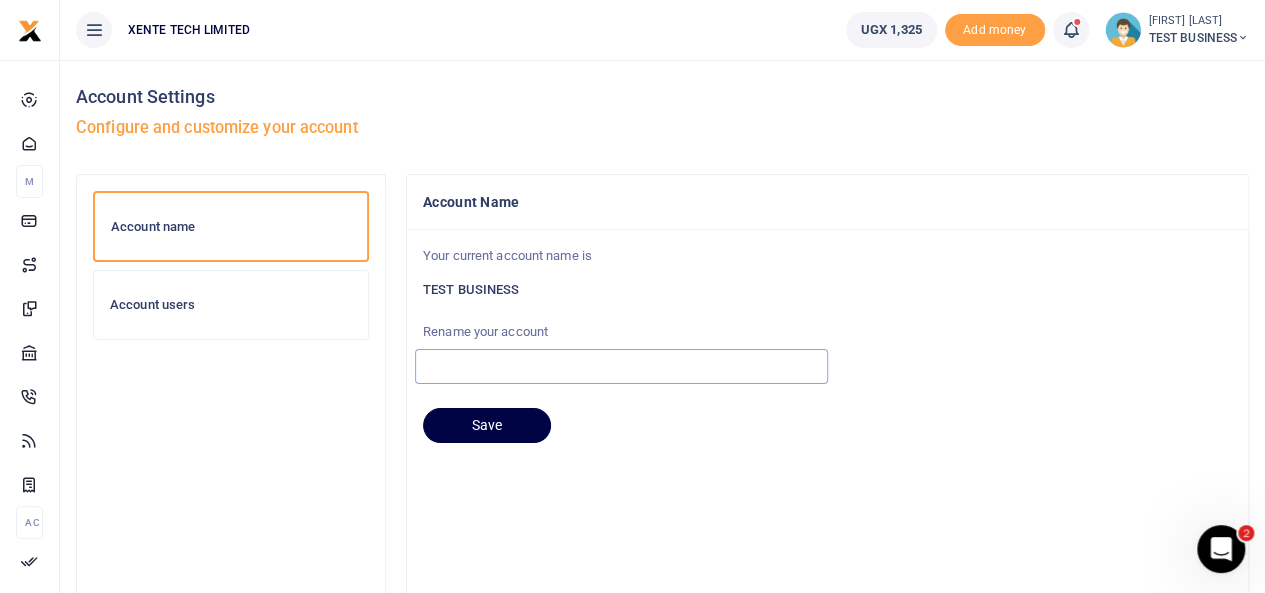 click at bounding box center (621, 366) 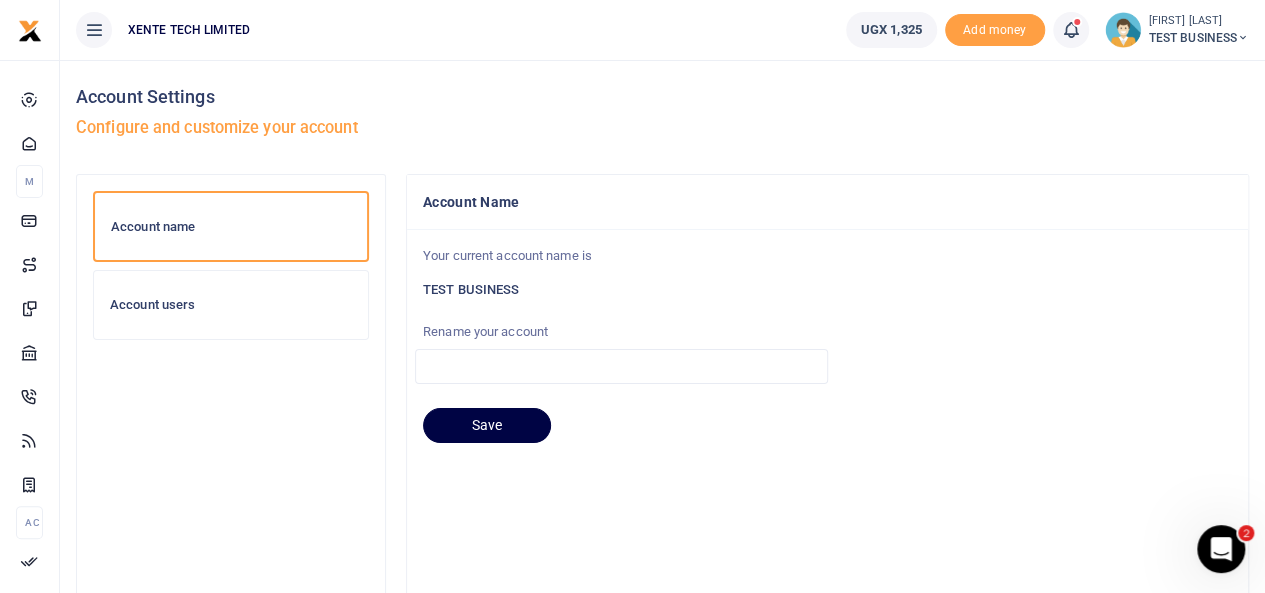 click on "TEST BUSINESS" at bounding box center [827, 290] 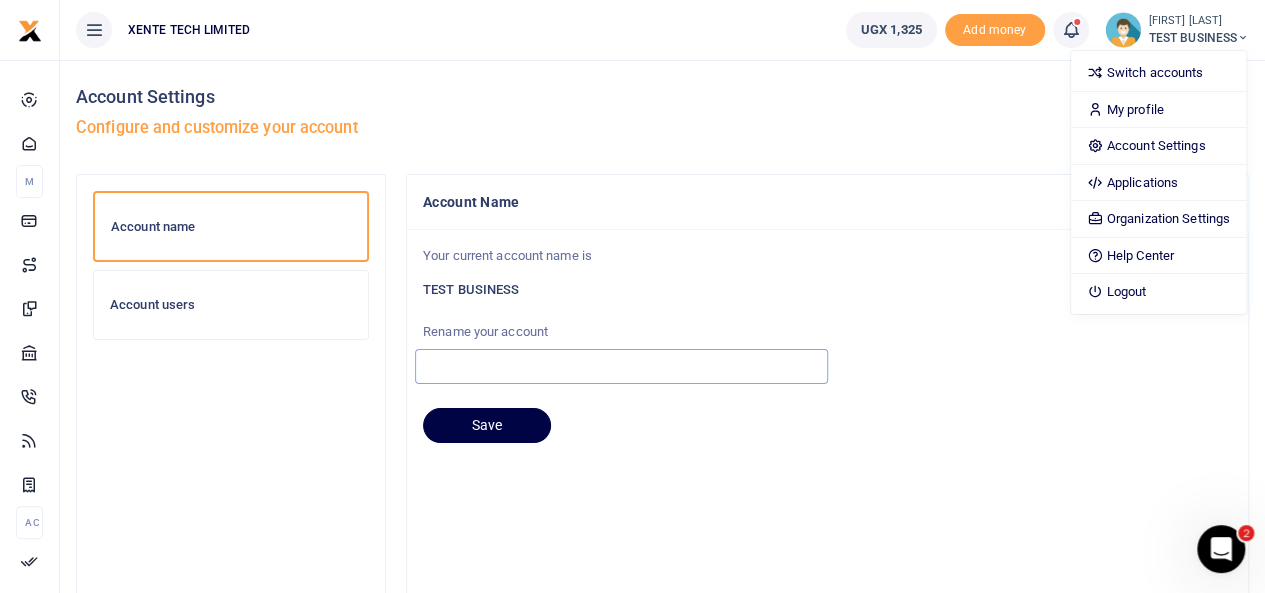 click at bounding box center (621, 366) 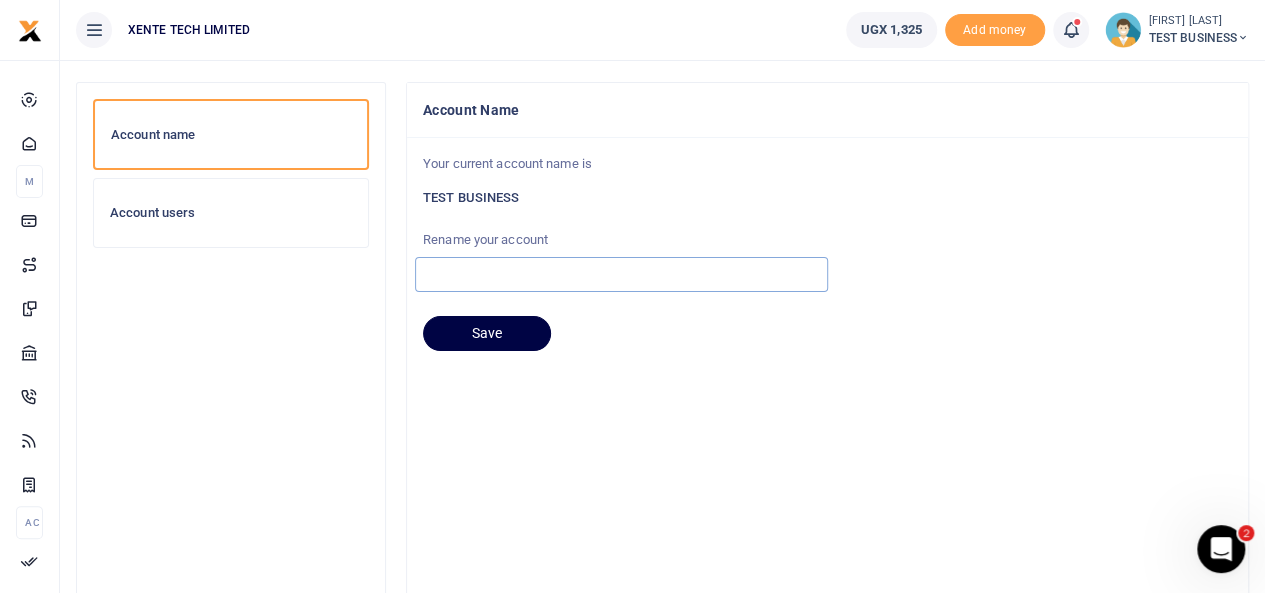 scroll, scrollTop: 0, scrollLeft: 0, axis: both 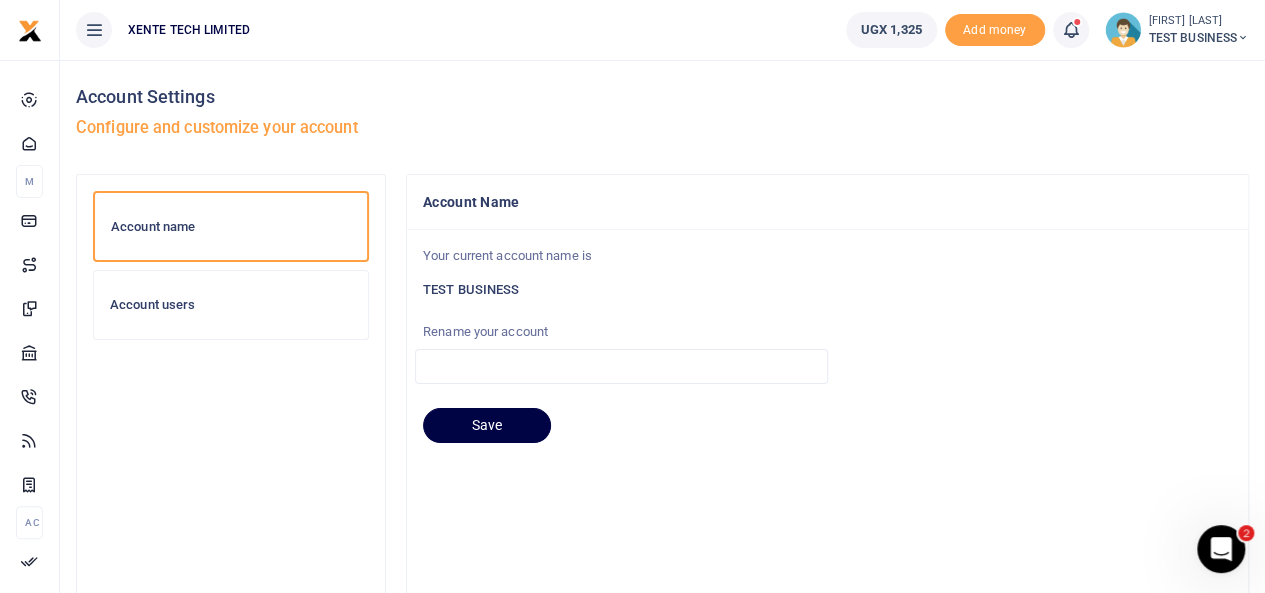 click on "Your current account name is
TEST BUSINESS
Rename your account
Save" at bounding box center [827, 537] 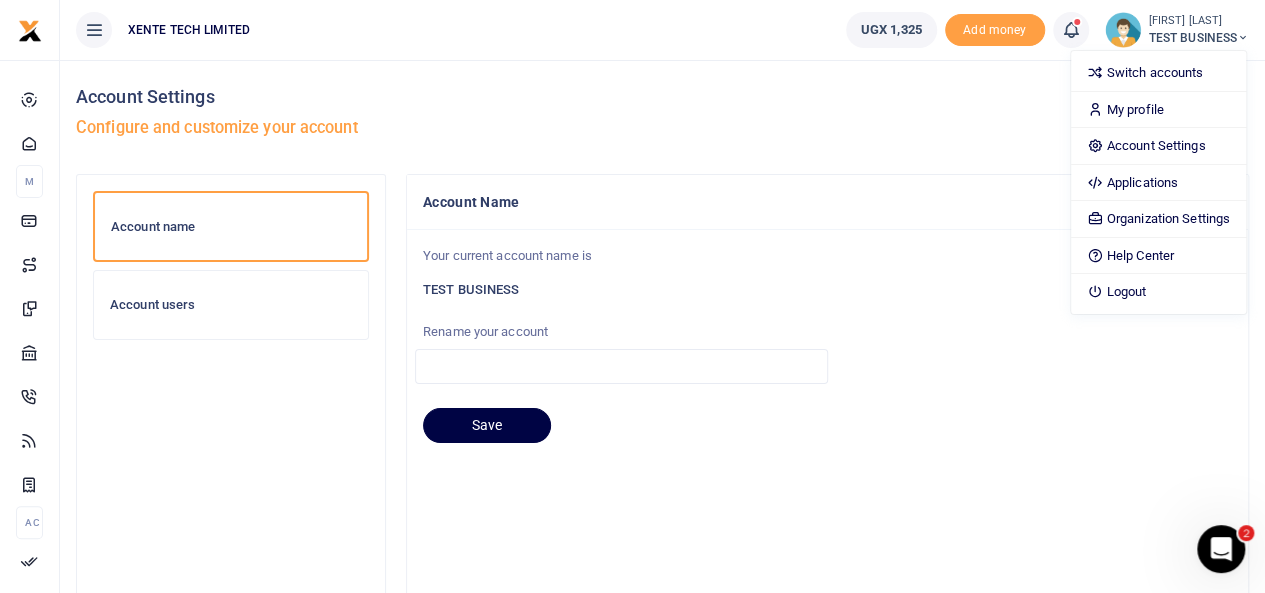 click on "Your current account name is" at bounding box center (827, 256) 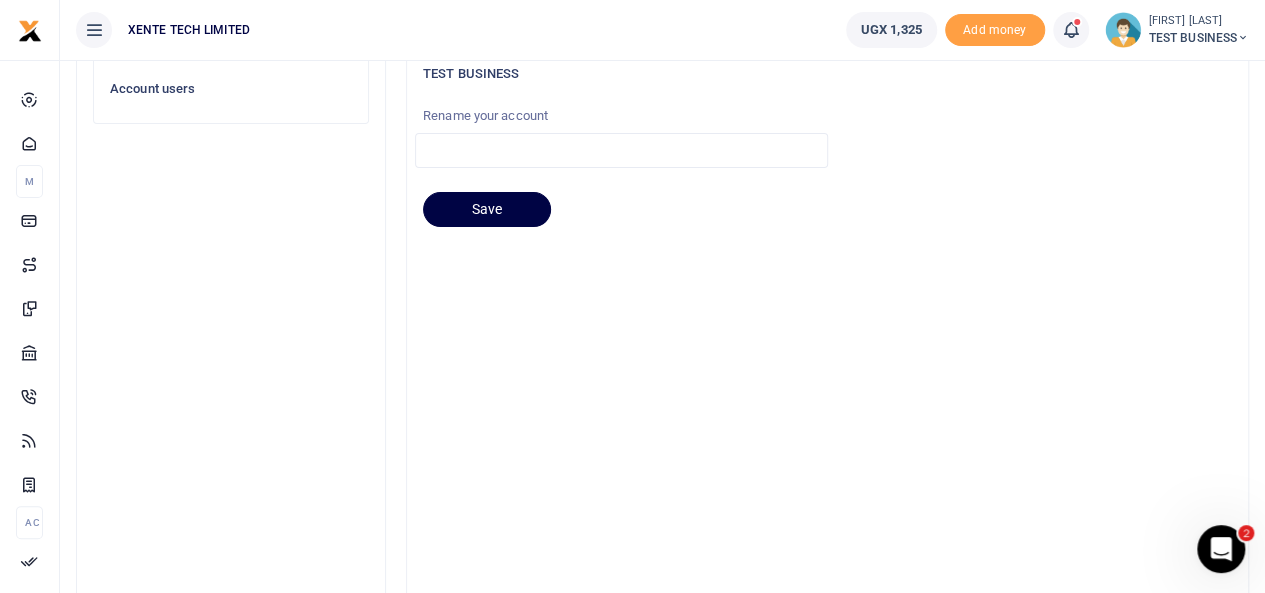 scroll, scrollTop: 0, scrollLeft: 0, axis: both 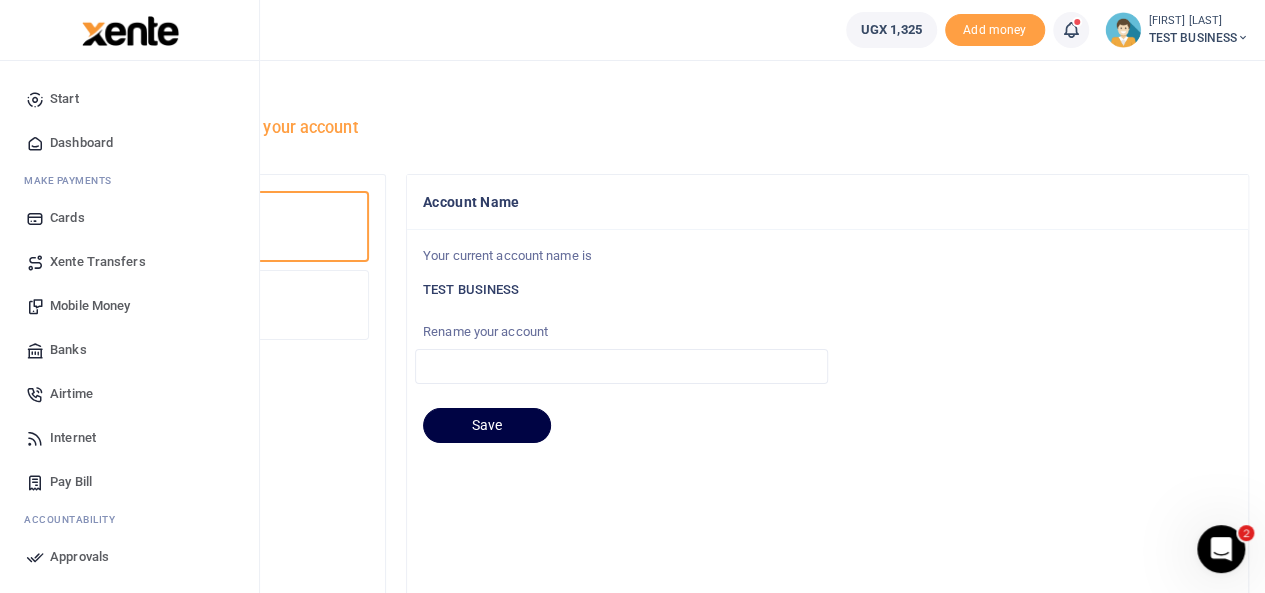 click on "Dashboard" at bounding box center (81, 143) 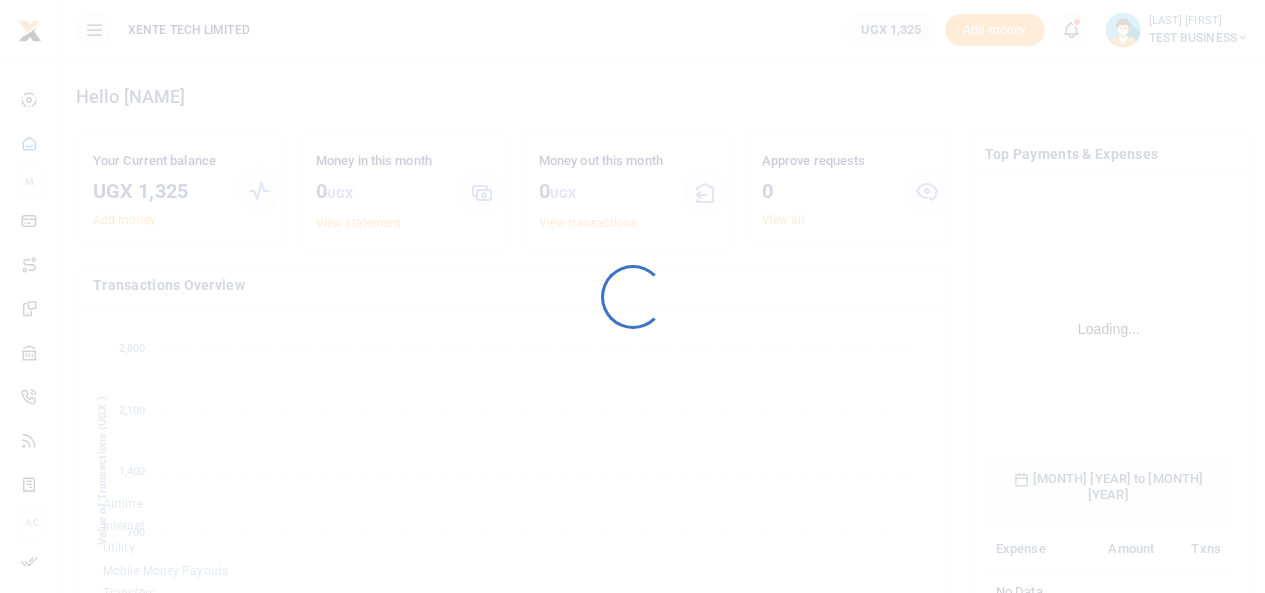 scroll, scrollTop: 0, scrollLeft: 0, axis: both 